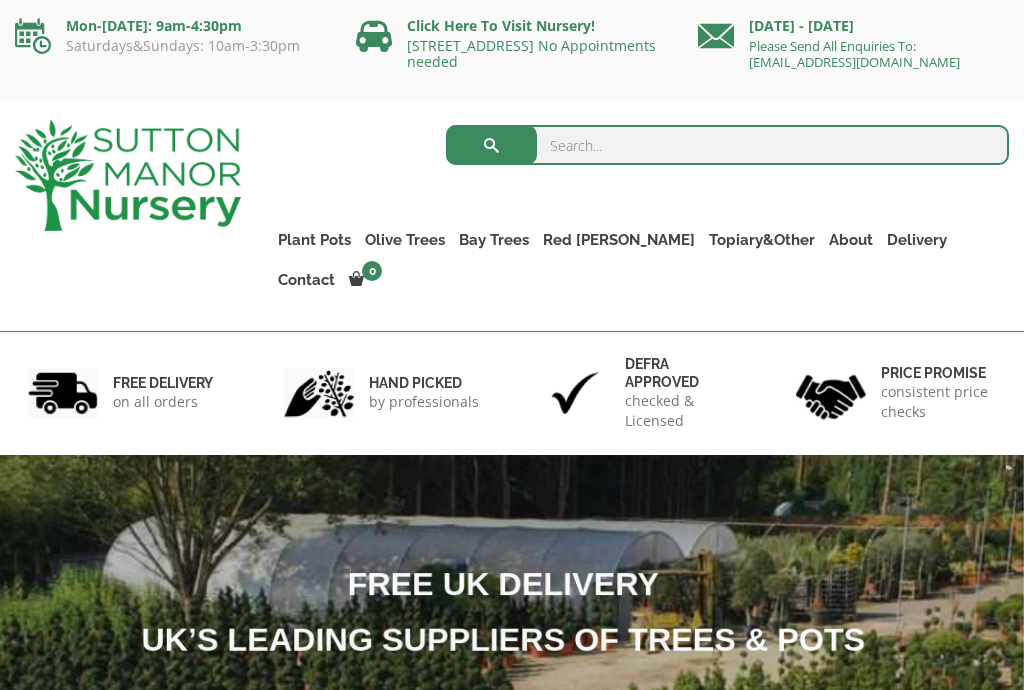 scroll, scrollTop: 0, scrollLeft: 0, axis: both 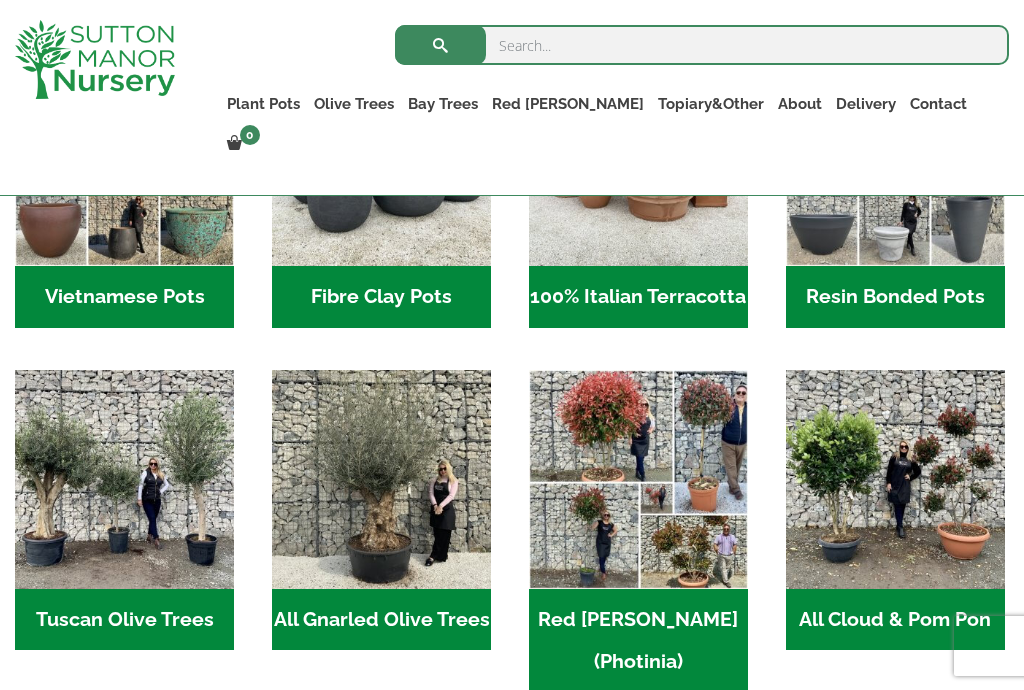 click on "Tuscan Olive Trees  (1)" at bounding box center (124, 620) 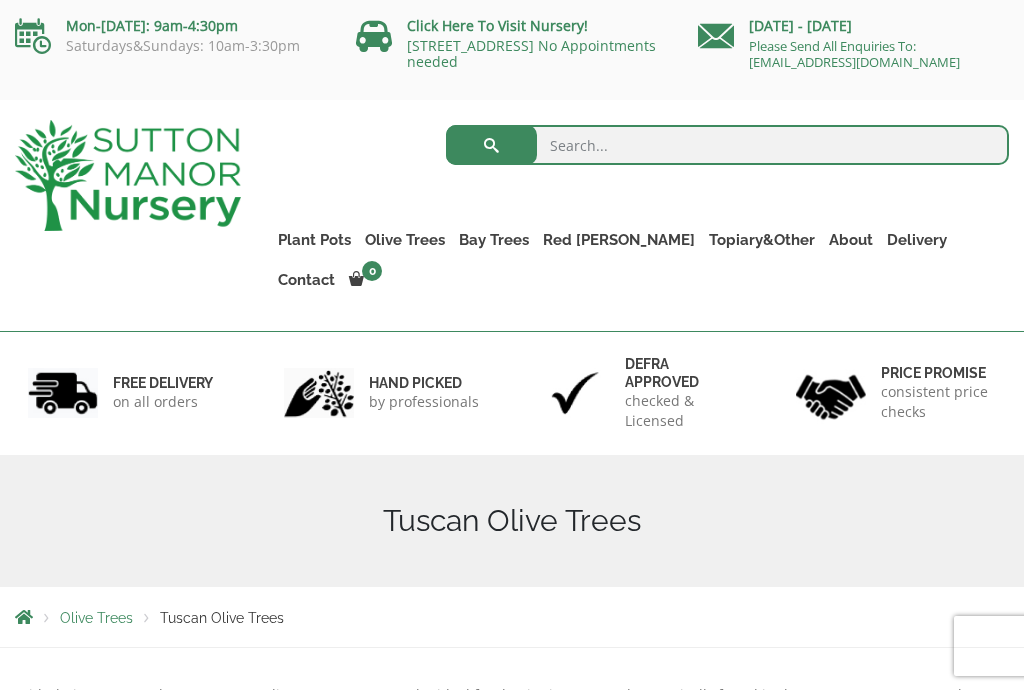 scroll, scrollTop: 0, scrollLeft: 0, axis: both 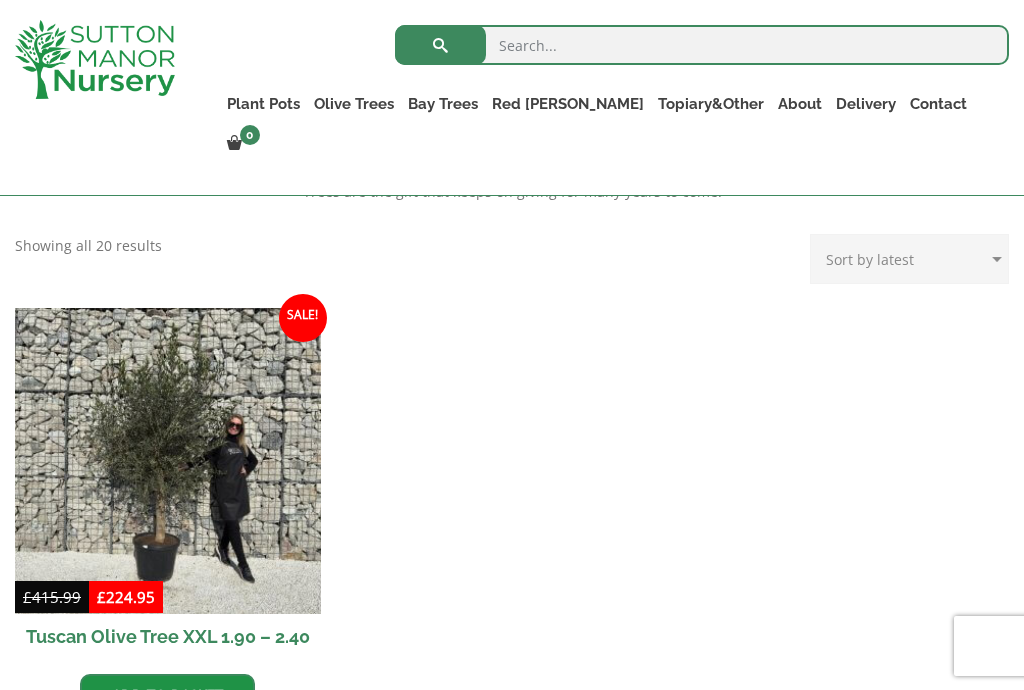 click at bounding box center [168, 461] 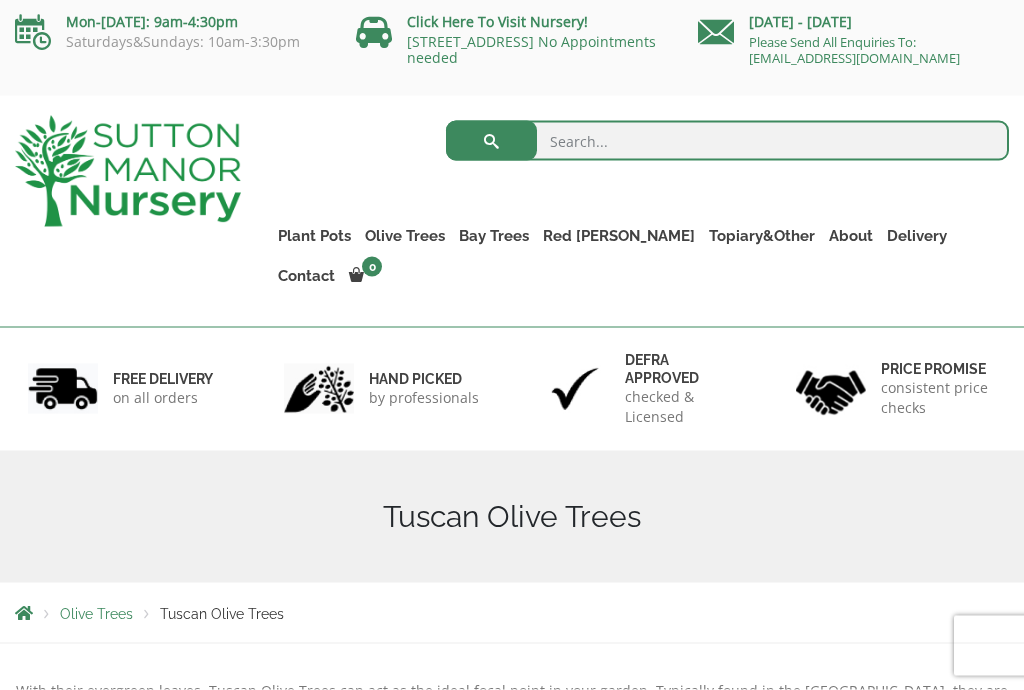 scroll, scrollTop: 5, scrollLeft: 0, axis: vertical 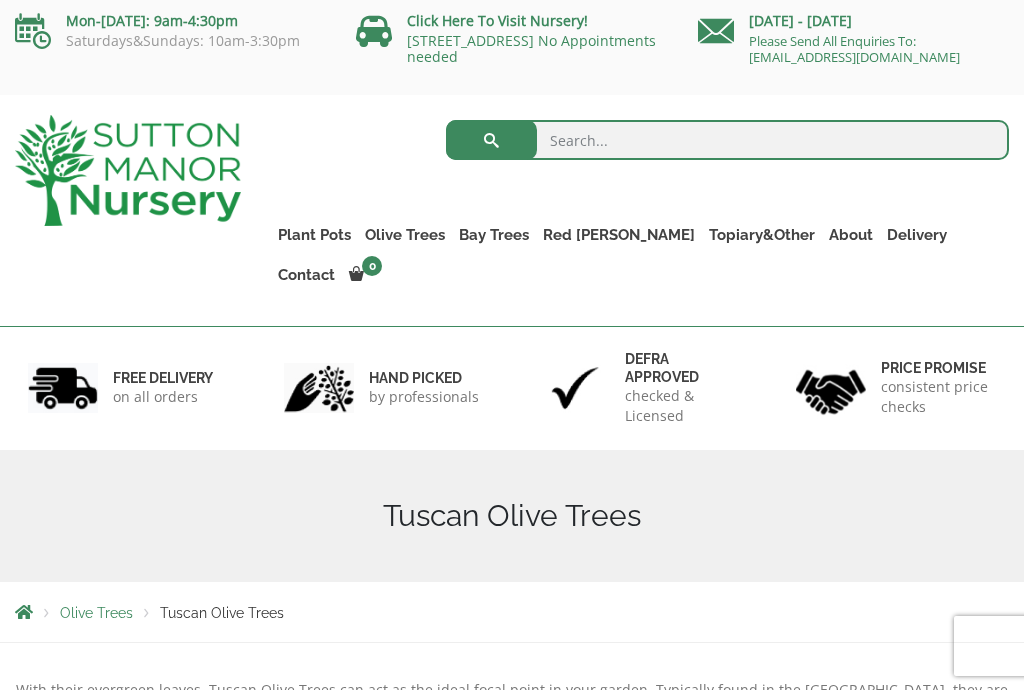 click on "Gnarled Multi Stems (Olive Trees)" at bounding box center [0, 0] 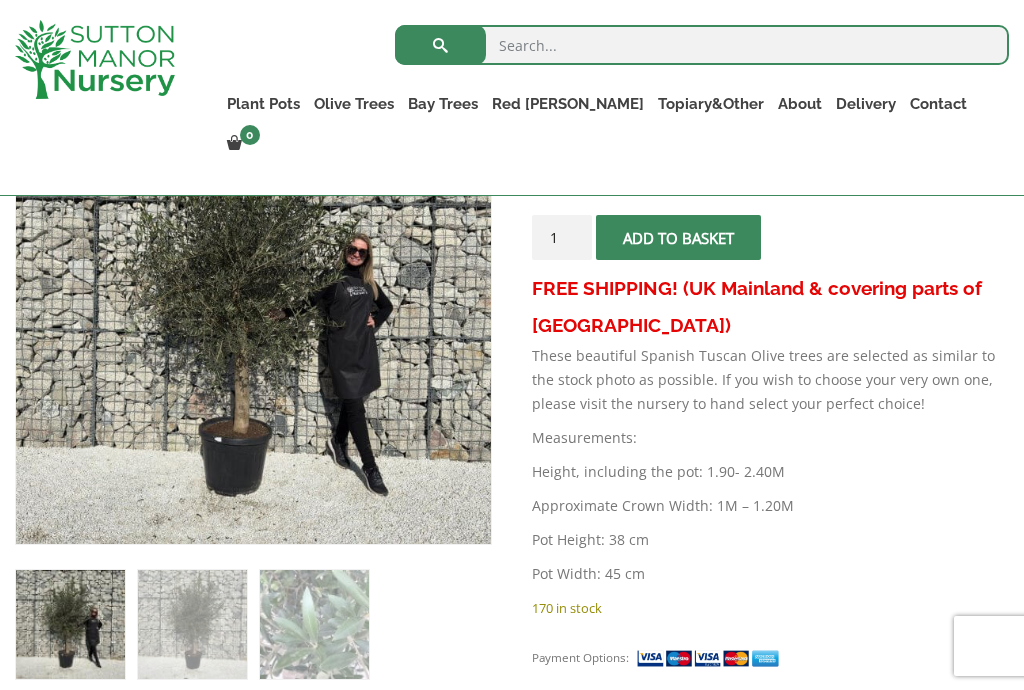 scroll, scrollTop: 0, scrollLeft: 0, axis: both 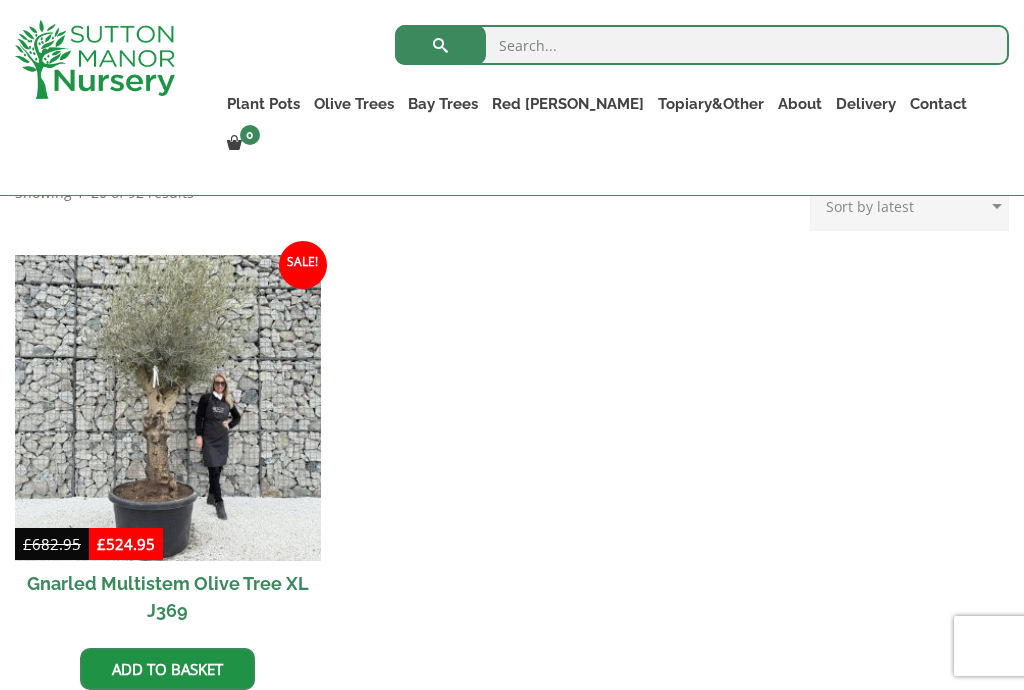 click at bounding box center [168, 408] 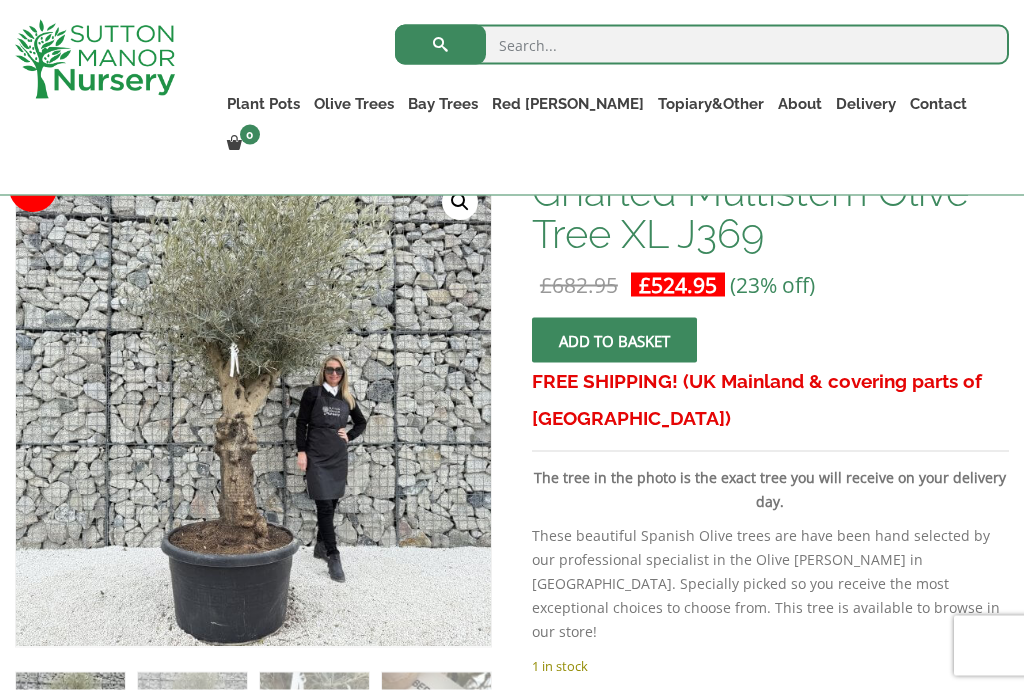 scroll, scrollTop: 314, scrollLeft: 0, axis: vertical 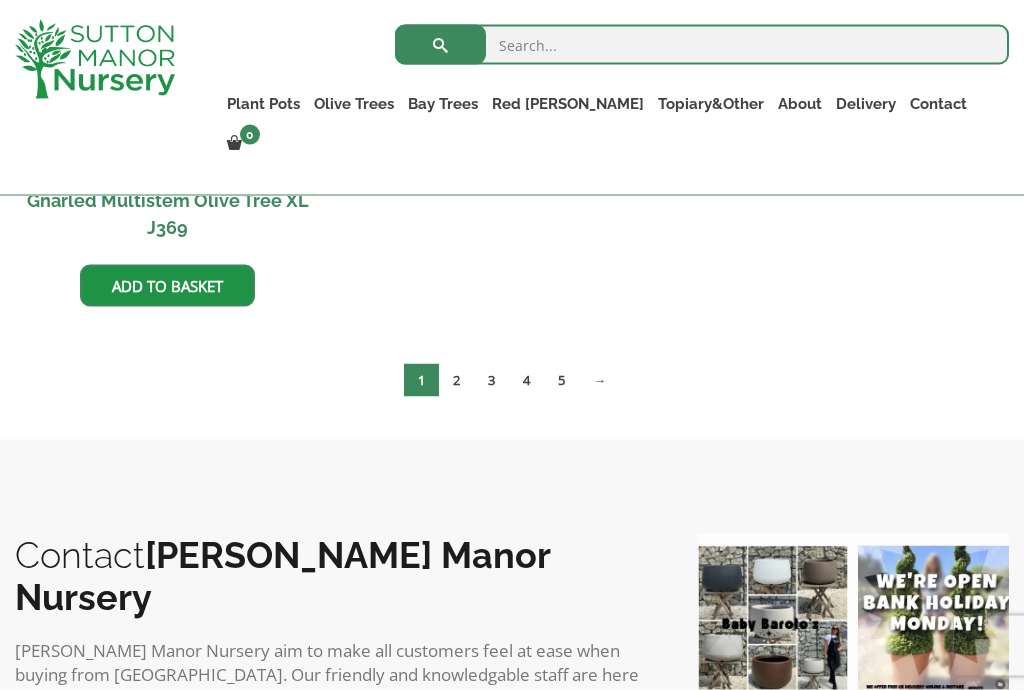 click on "→" at bounding box center [599, 380] 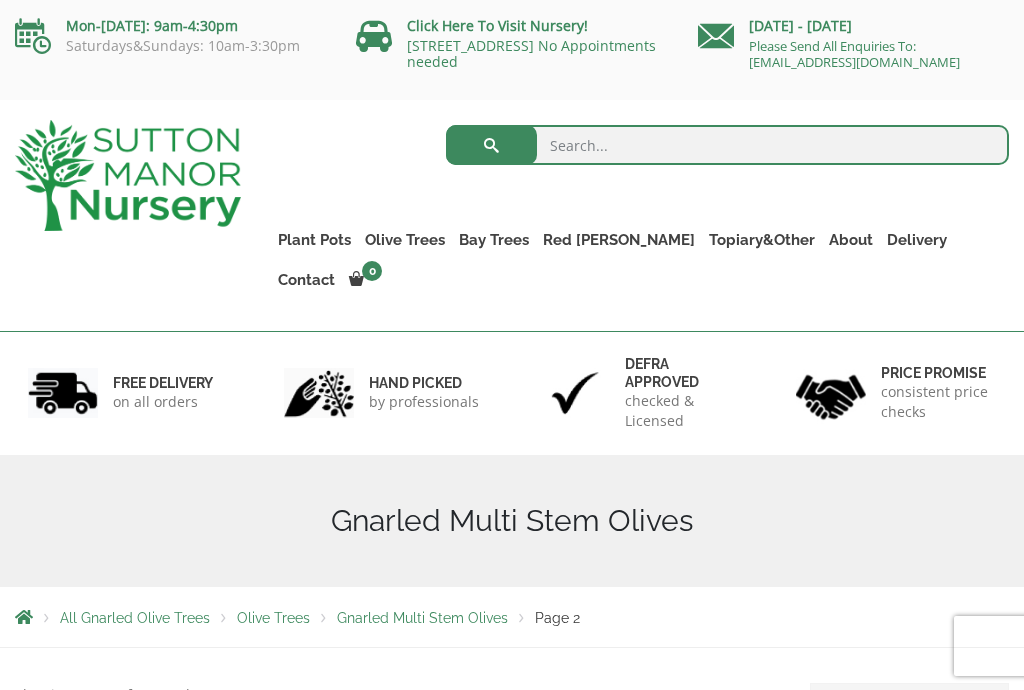 scroll, scrollTop: 237, scrollLeft: 0, axis: vertical 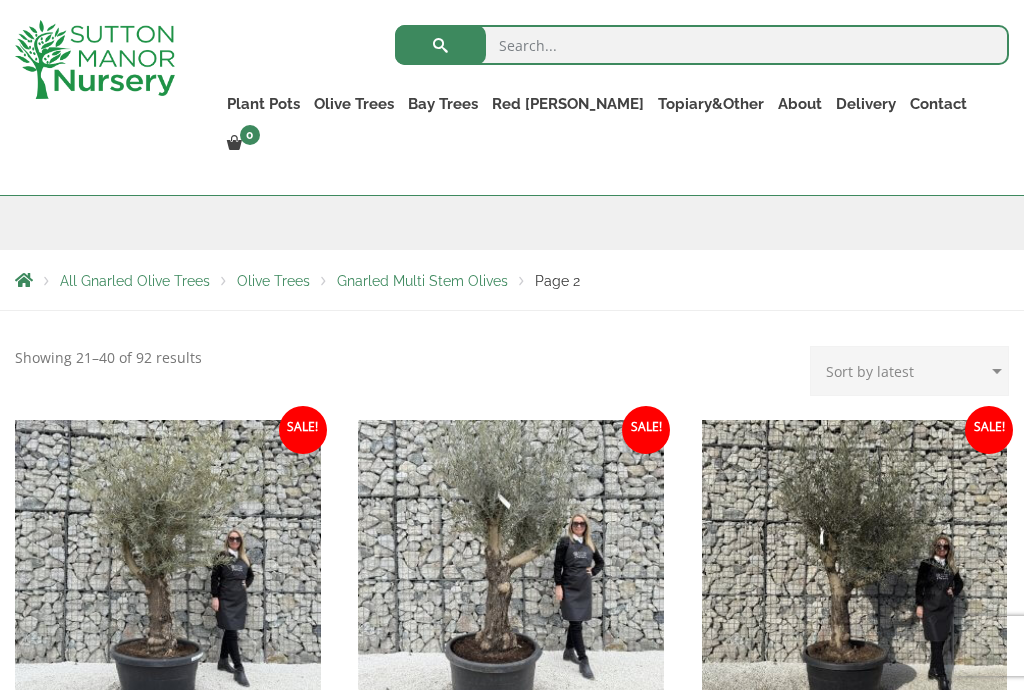 click on "Tuscan Olive Trees" at bounding box center [0, 0] 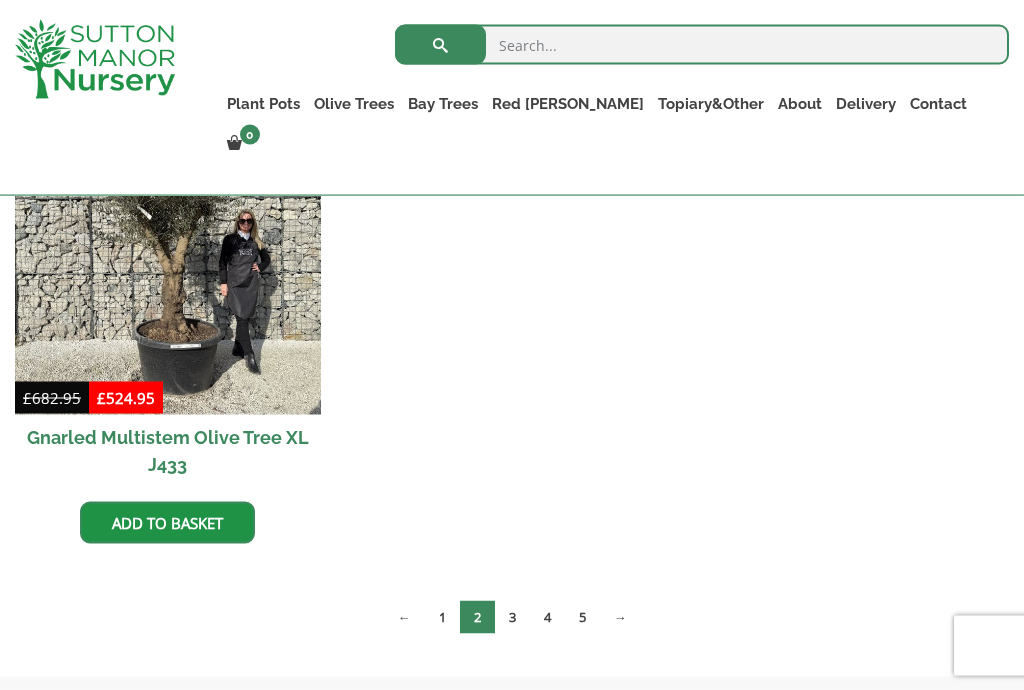 scroll, scrollTop: 1050, scrollLeft: 0, axis: vertical 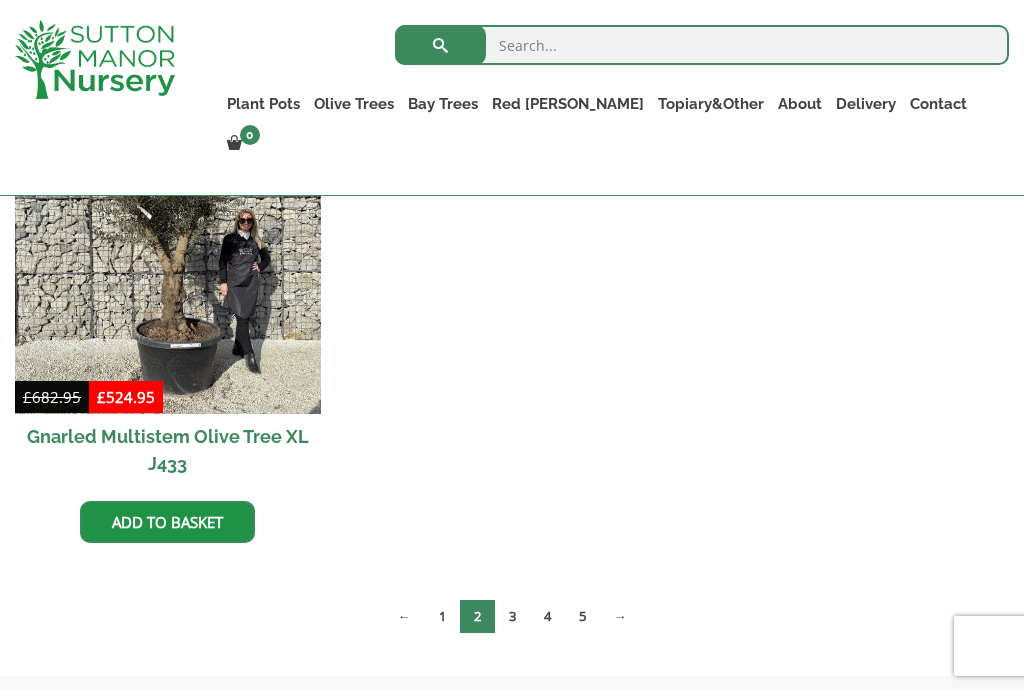 click on "→" at bounding box center [620, 616] 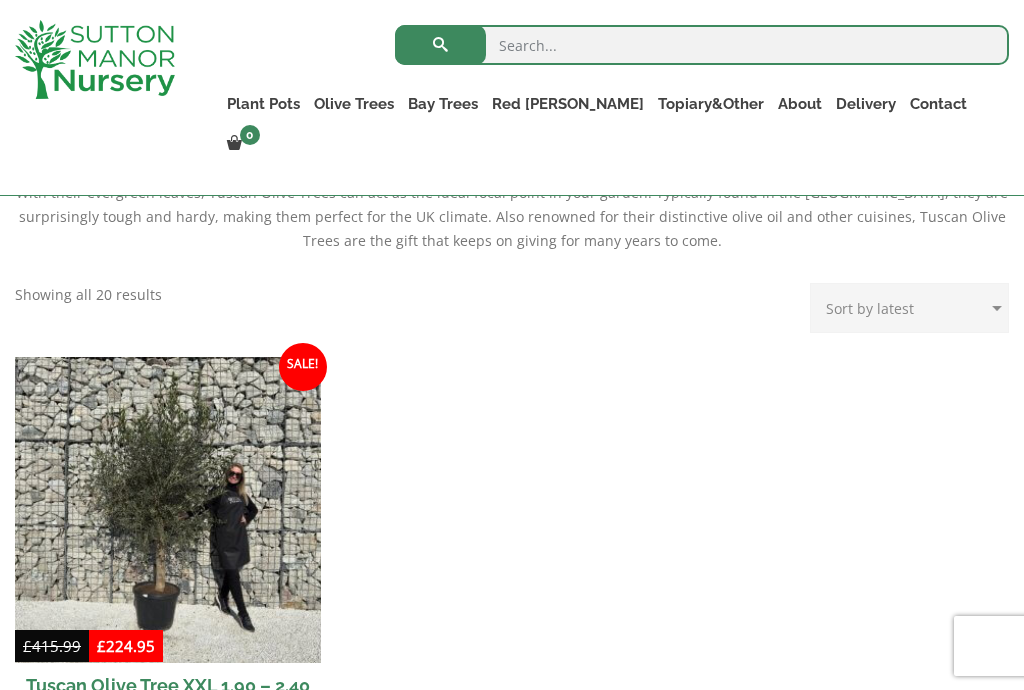 scroll, scrollTop: 642, scrollLeft: 0, axis: vertical 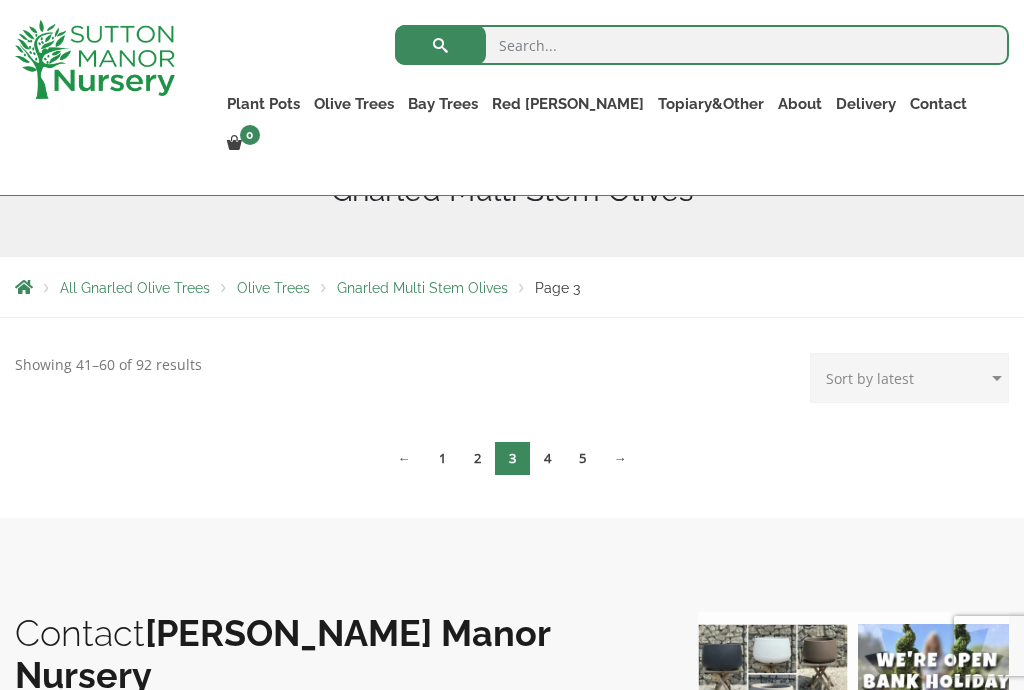 click on "Gnarled Multi Stem Olives" at bounding box center [422, 288] 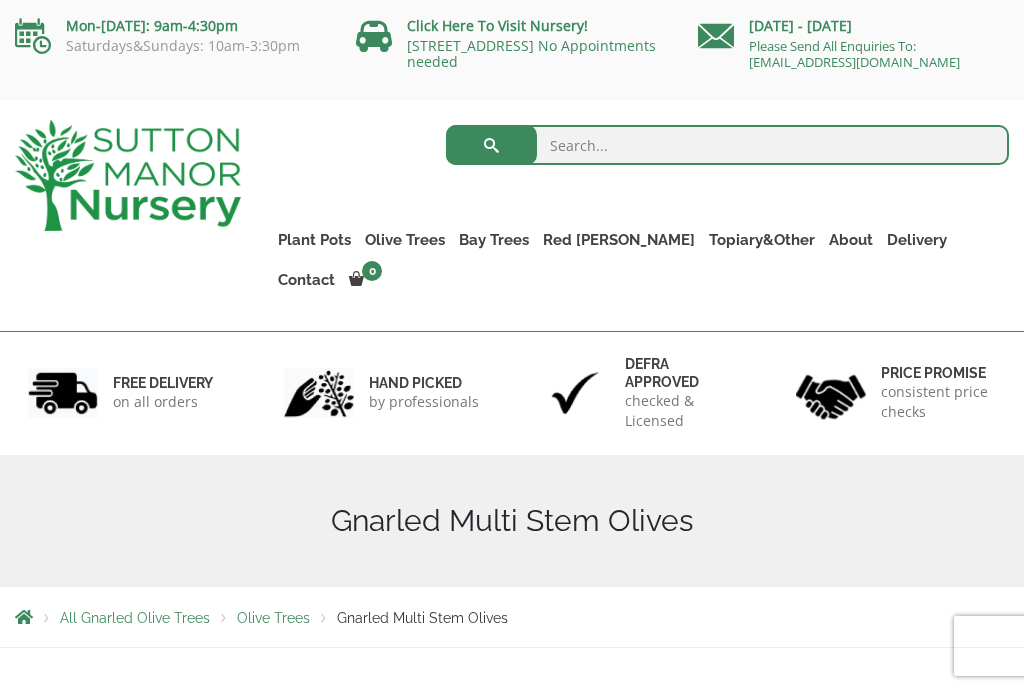 scroll, scrollTop: 0, scrollLeft: 0, axis: both 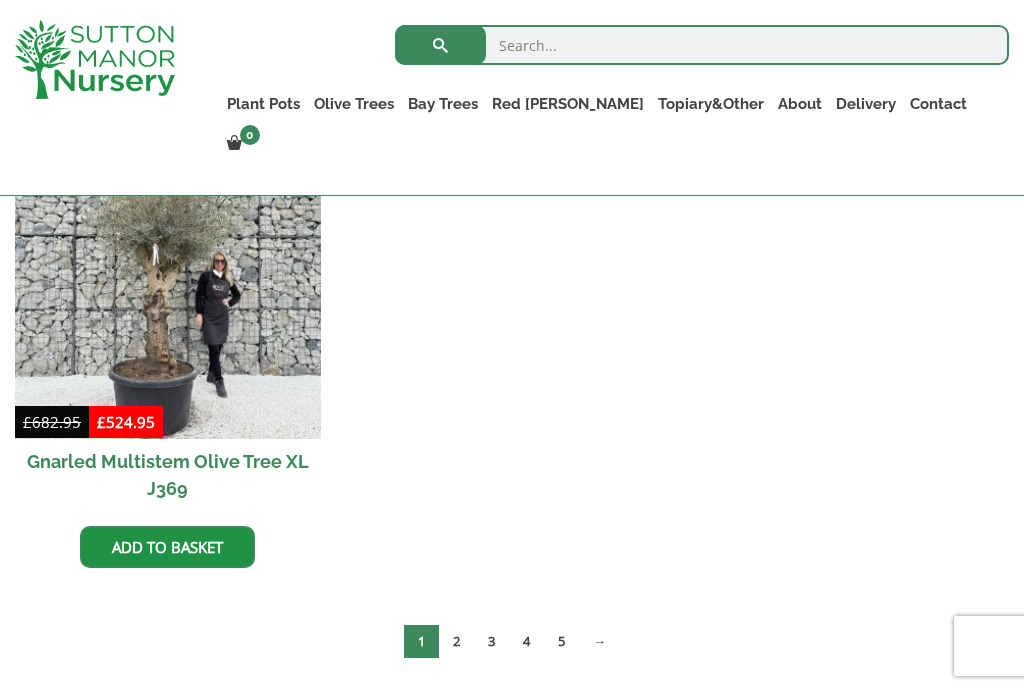 click on "Tuscan Olive Trees" at bounding box center [0, 0] 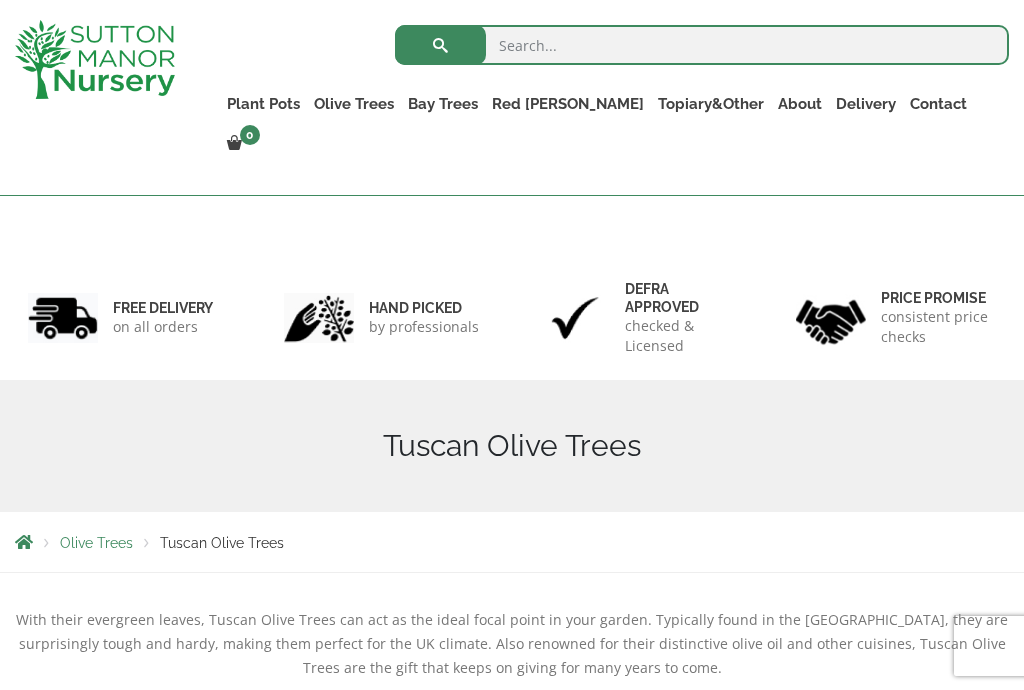 scroll, scrollTop: 601, scrollLeft: 0, axis: vertical 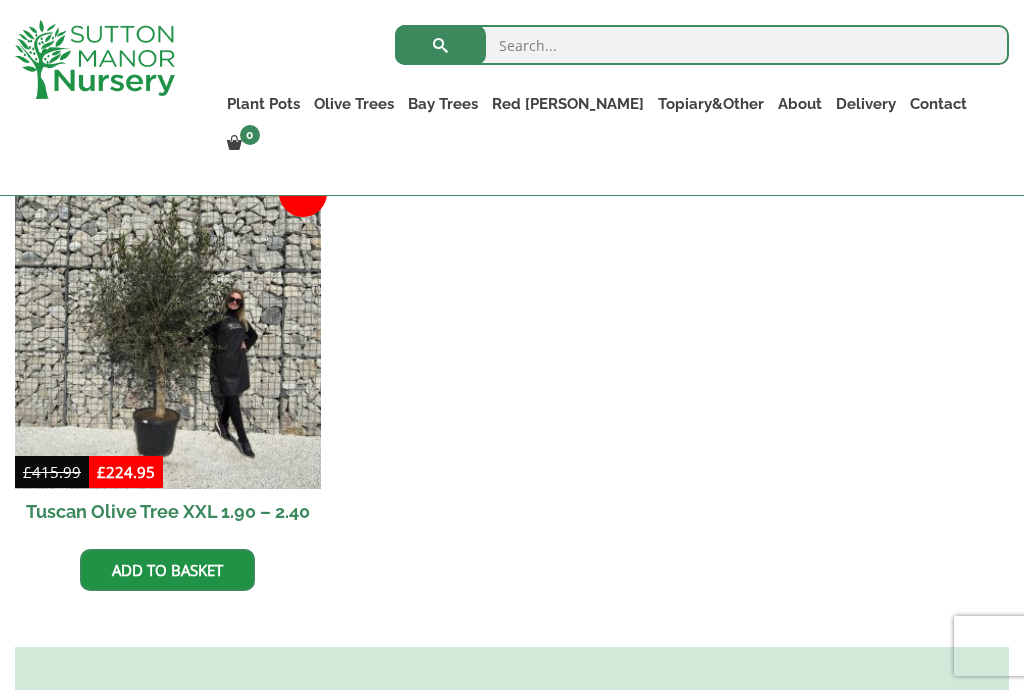 click at bounding box center [168, 336] 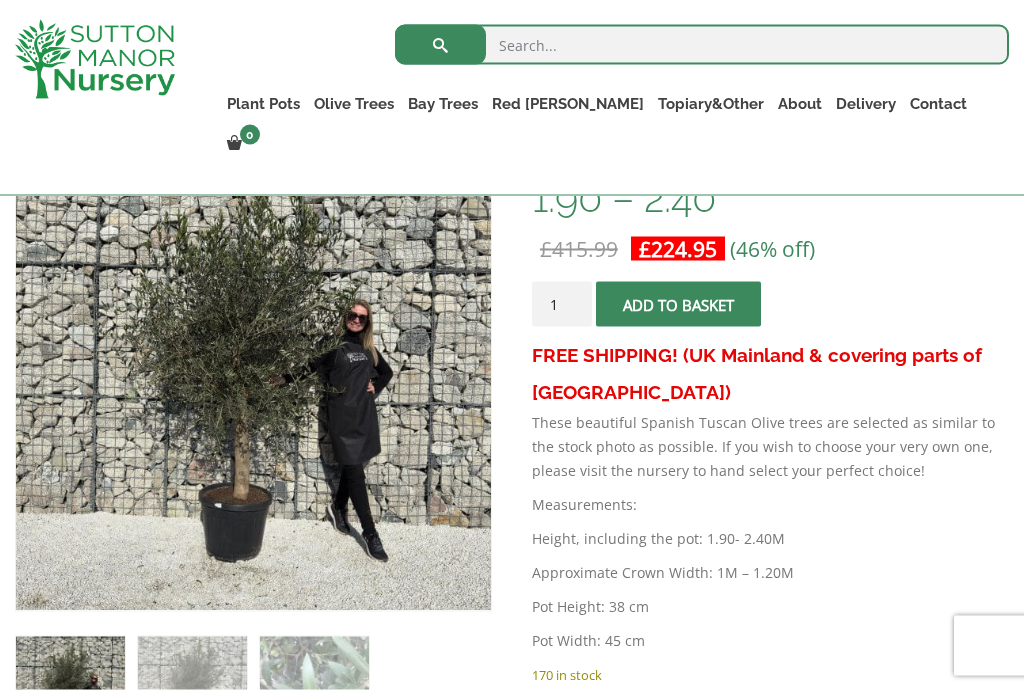 scroll, scrollTop: 431, scrollLeft: 0, axis: vertical 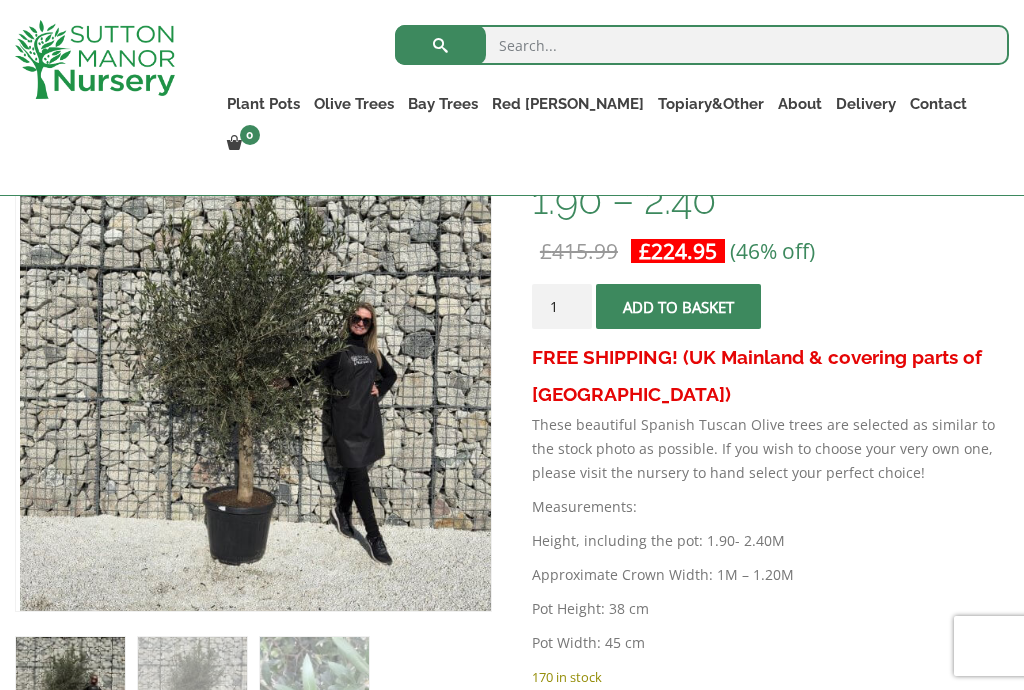 click on "🔍" at bounding box center [460, 169] 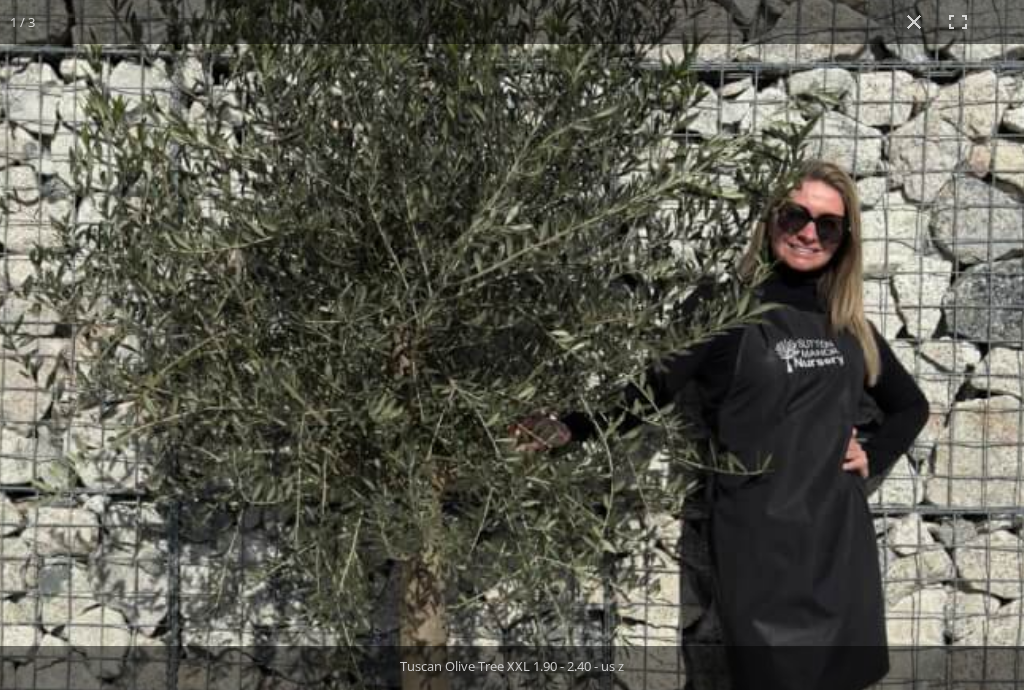 click at bounding box center (463, 406) 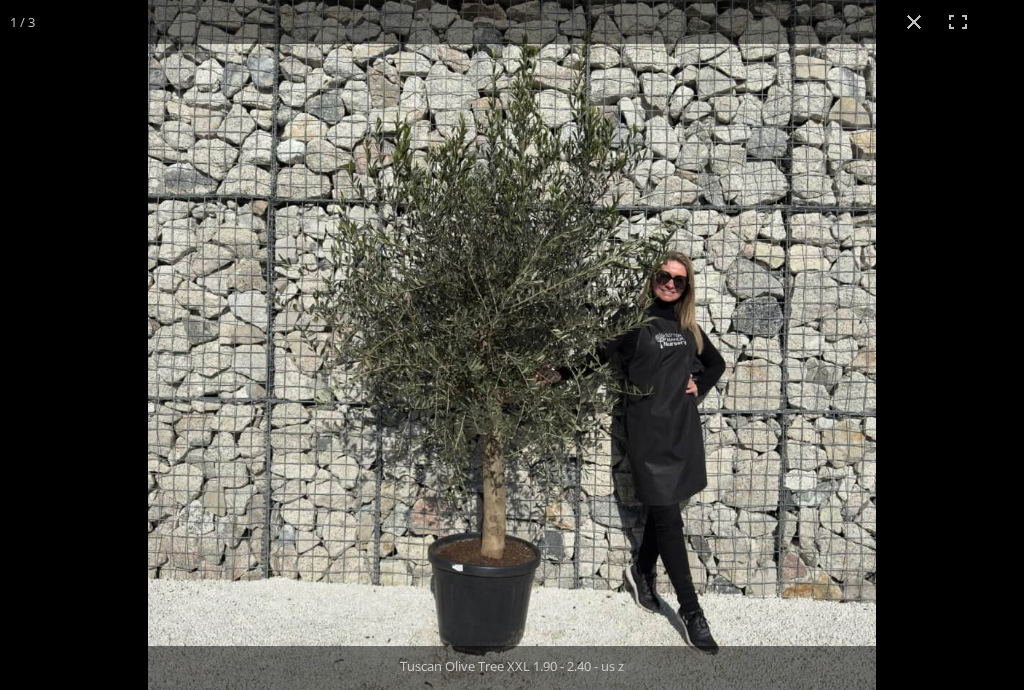 click at bounding box center [914, 22] 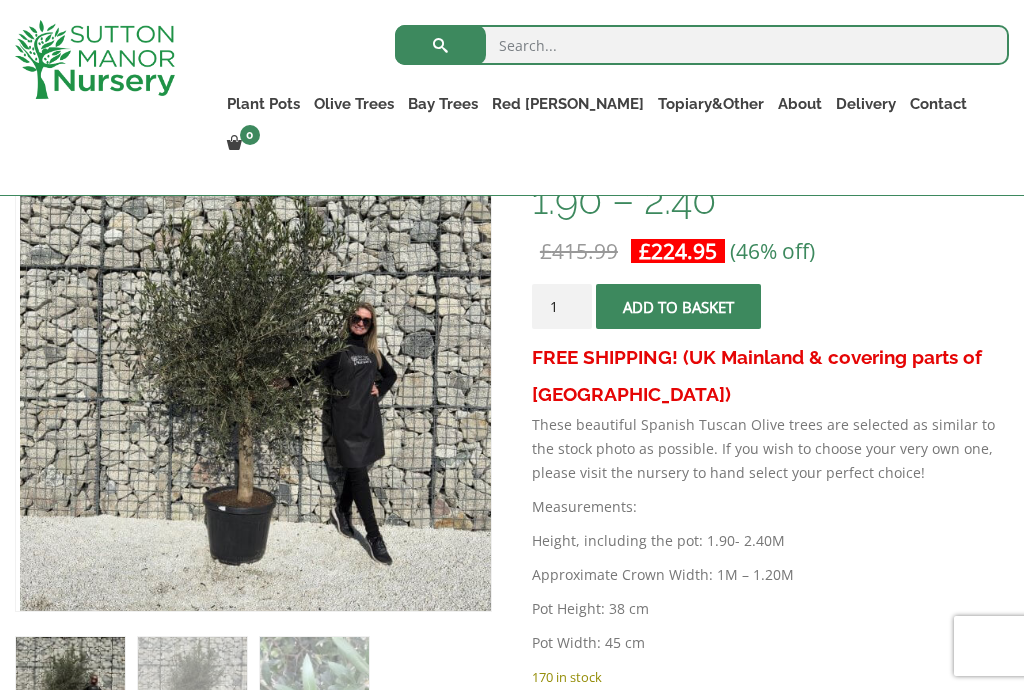 click on "Ancient Gnarled Olive Trees" at bounding box center (0, 0) 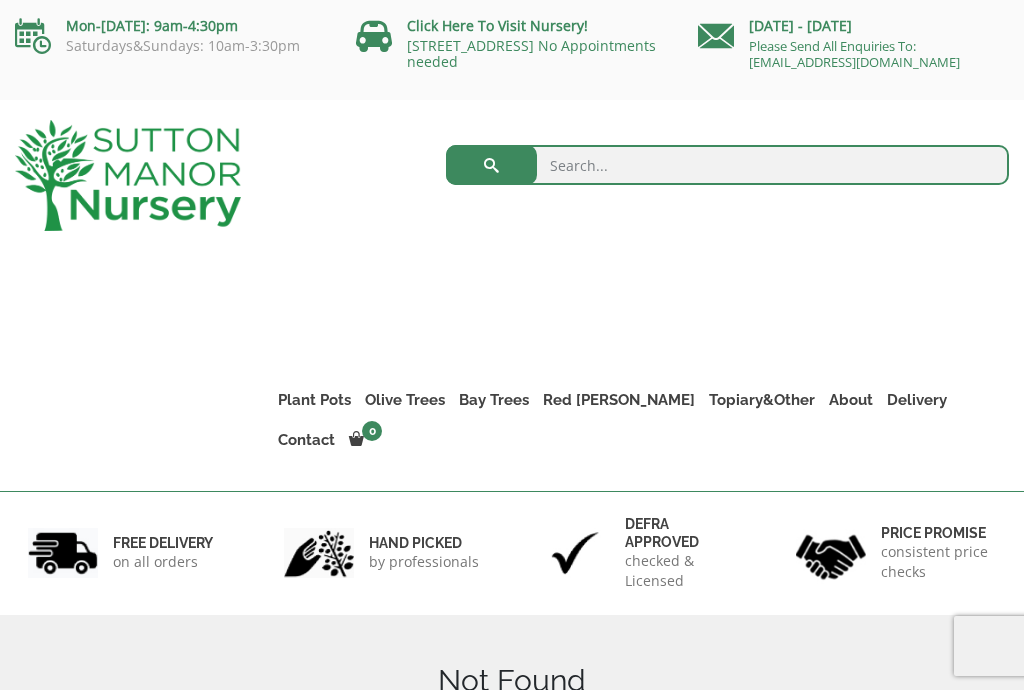 scroll, scrollTop: 0, scrollLeft: 0, axis: both 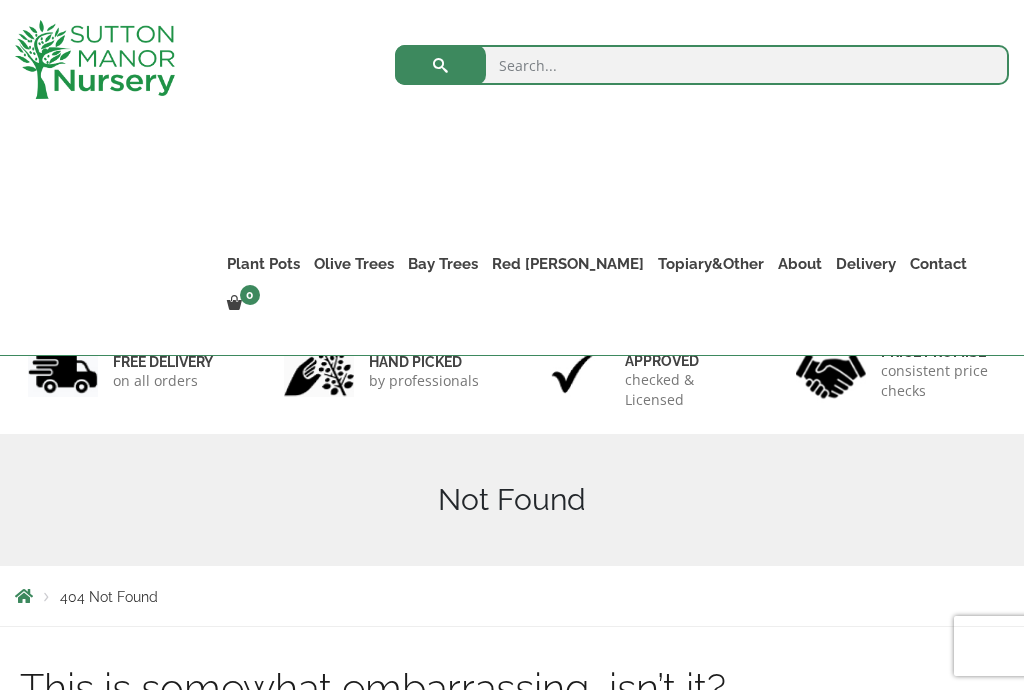 click on "Gnarled Multi Stems (Olive Trees)" at bounding box center [0, 0] 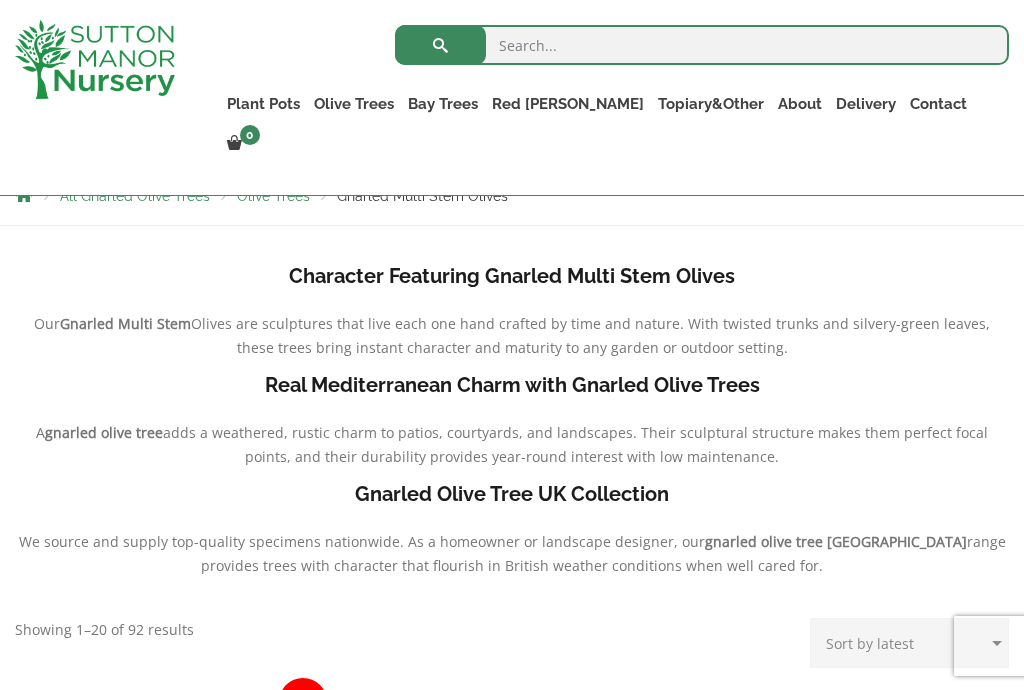 scroll, scrollTop: 383, scrollLeft: 0, axis: vertical 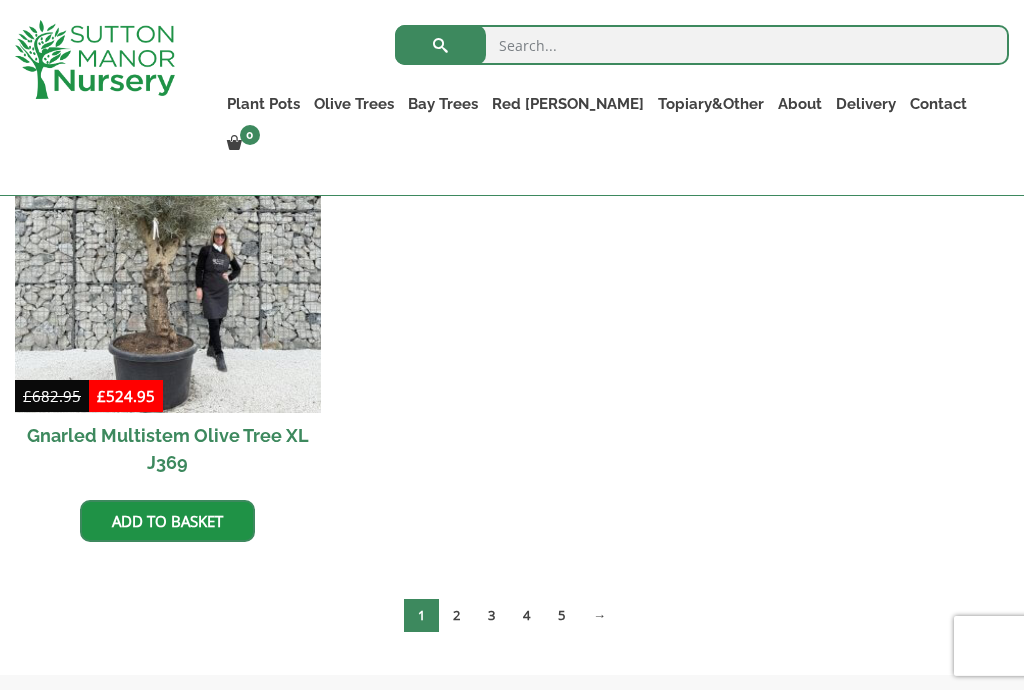 click at bounding box center [168, 260] 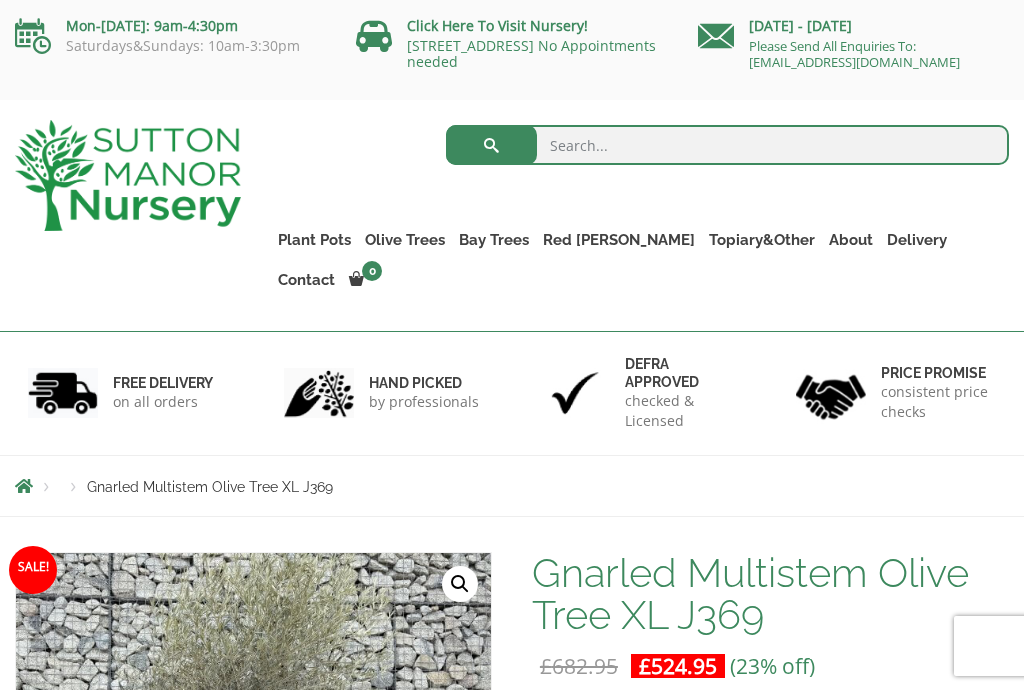 scroll, scrollTop: 133, scrollLeft: 0, axis: vertical 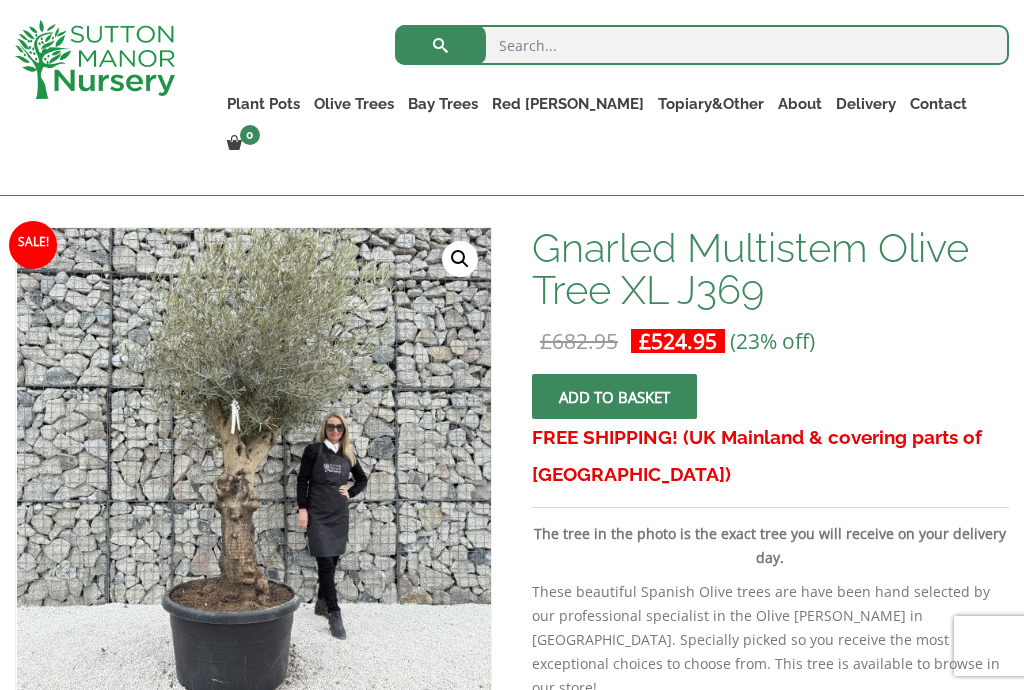 click on "🔍" at bounding box center (460, 259) 